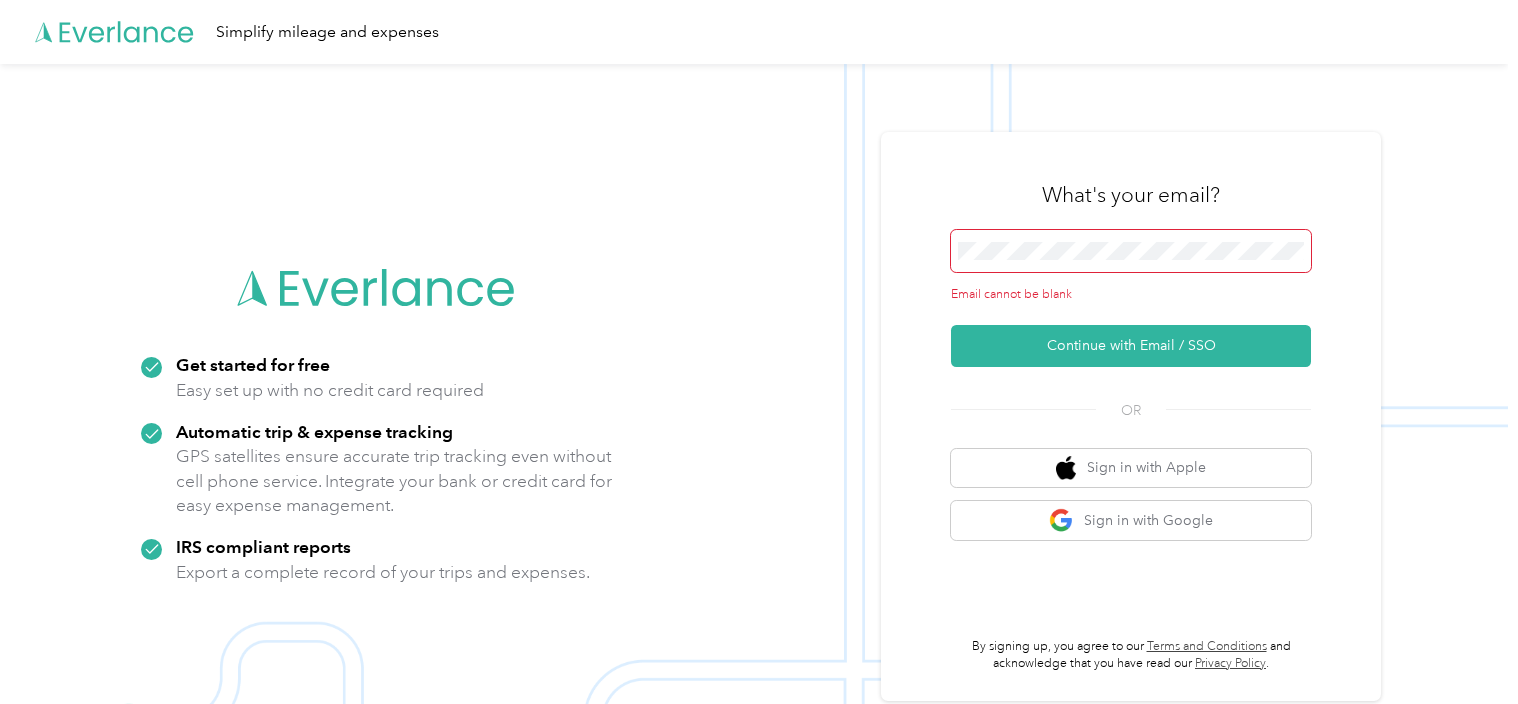 scroll, scrollTop: 0, scrollLeft: 0, axis: both 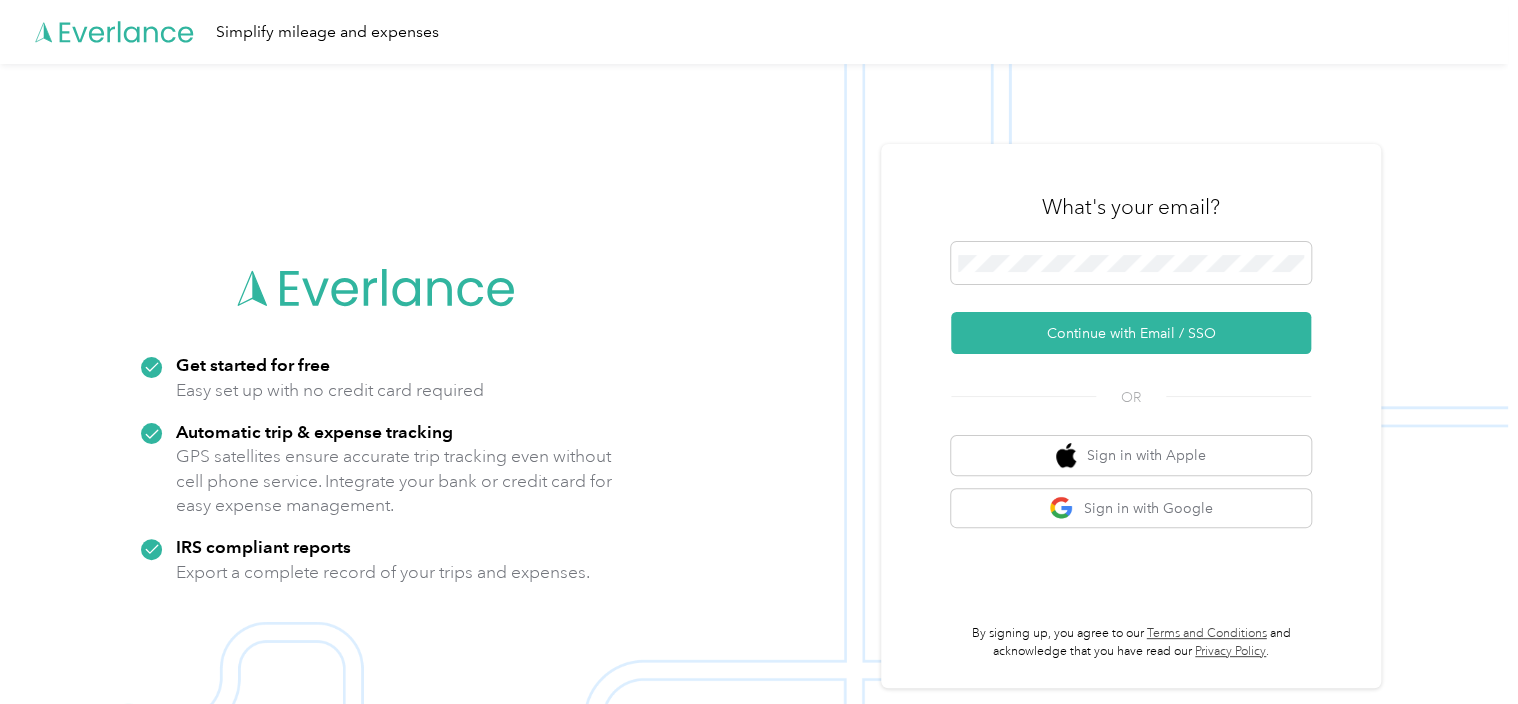 click on "Continue with Email / SSO" at bounding box center [1131, 333] 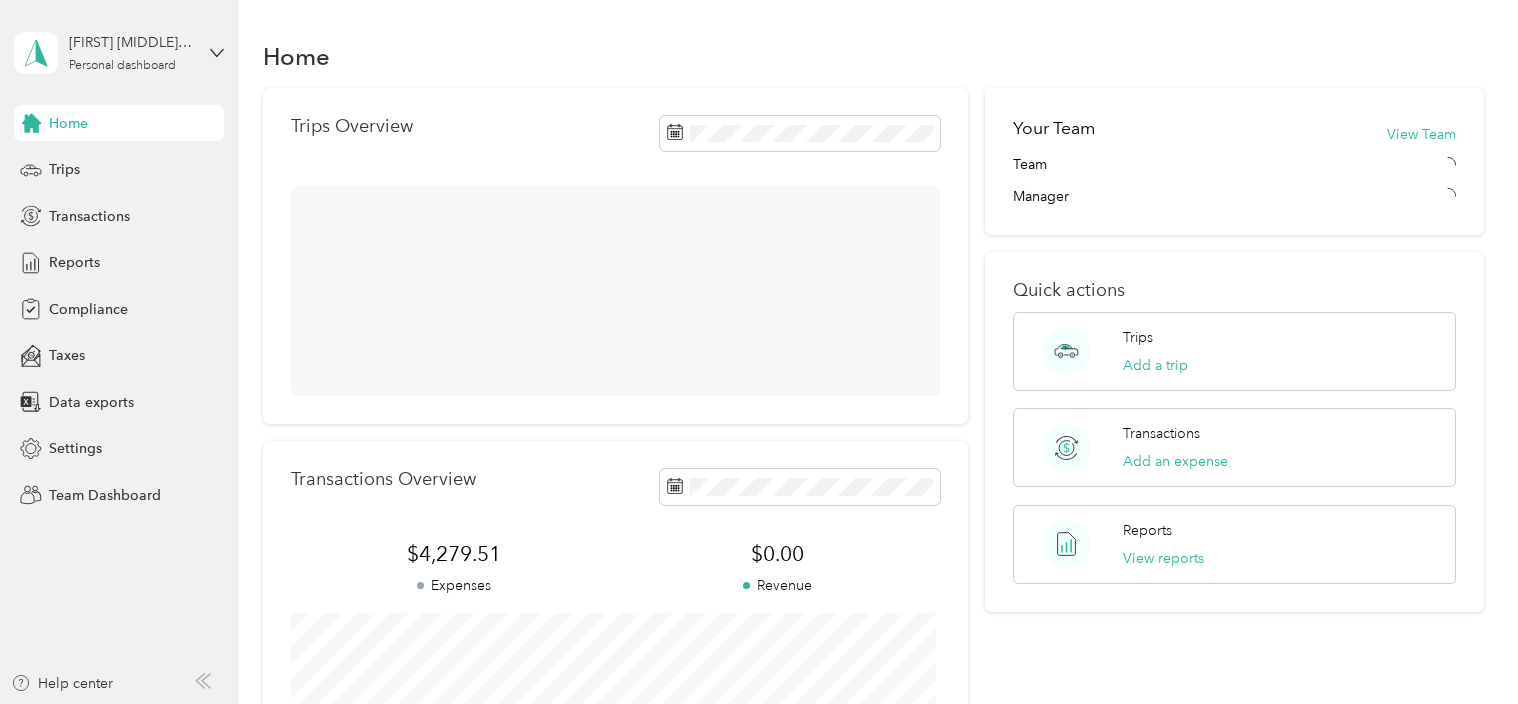 scroll, scrollTop: 0, scrollLeft: 0, axis: both 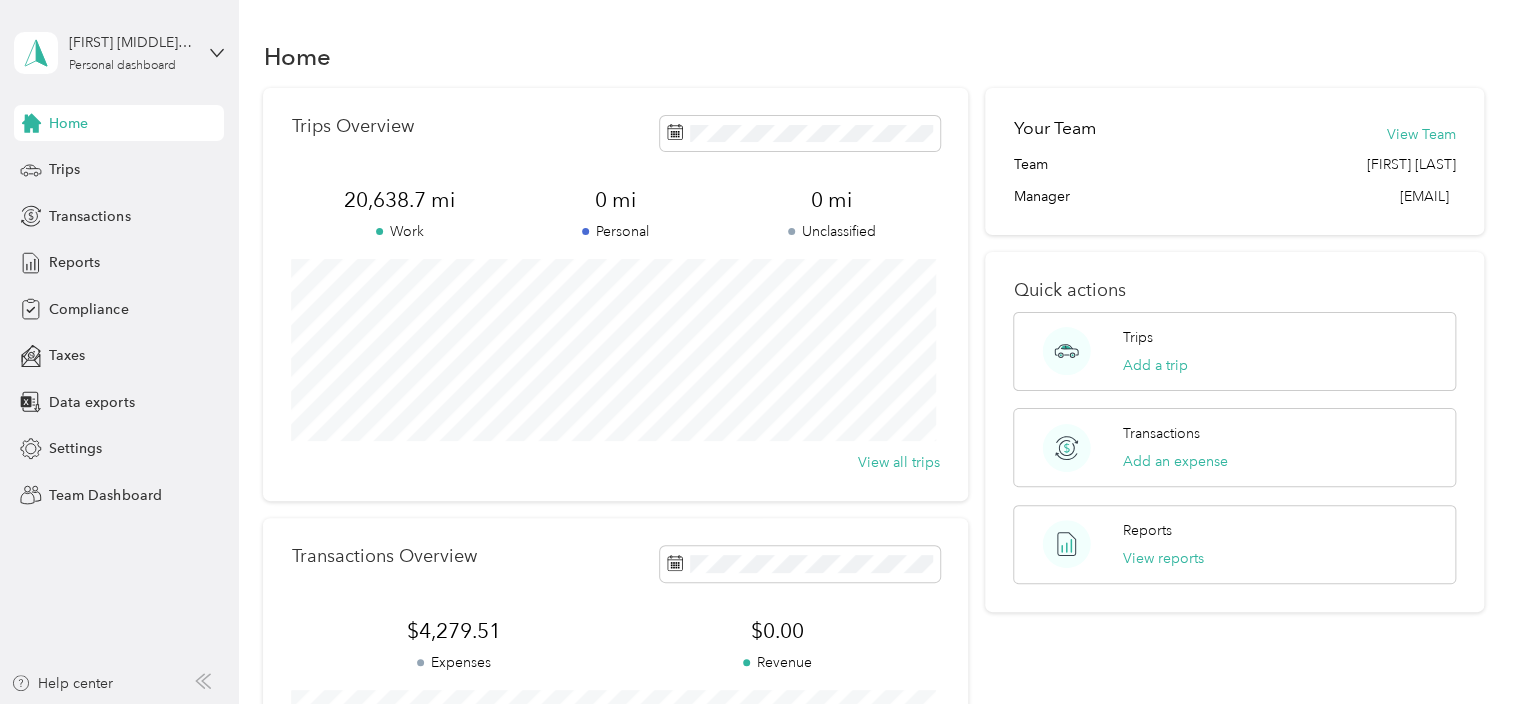 click on "Caroll L. Boze Personal dashboard" at bounding box center [119, 53] 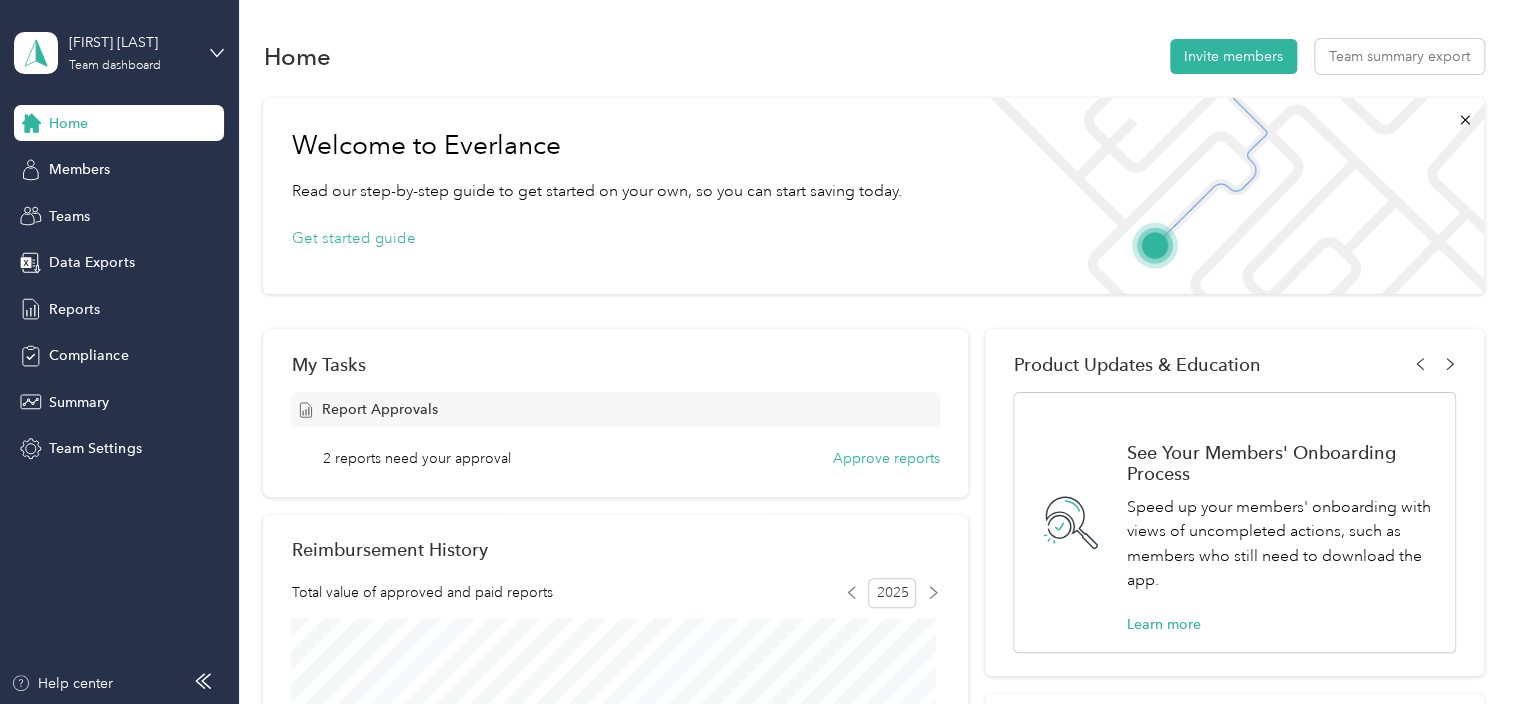 scroll, scrollTop: 0, scrollLeft: 0, axis: both 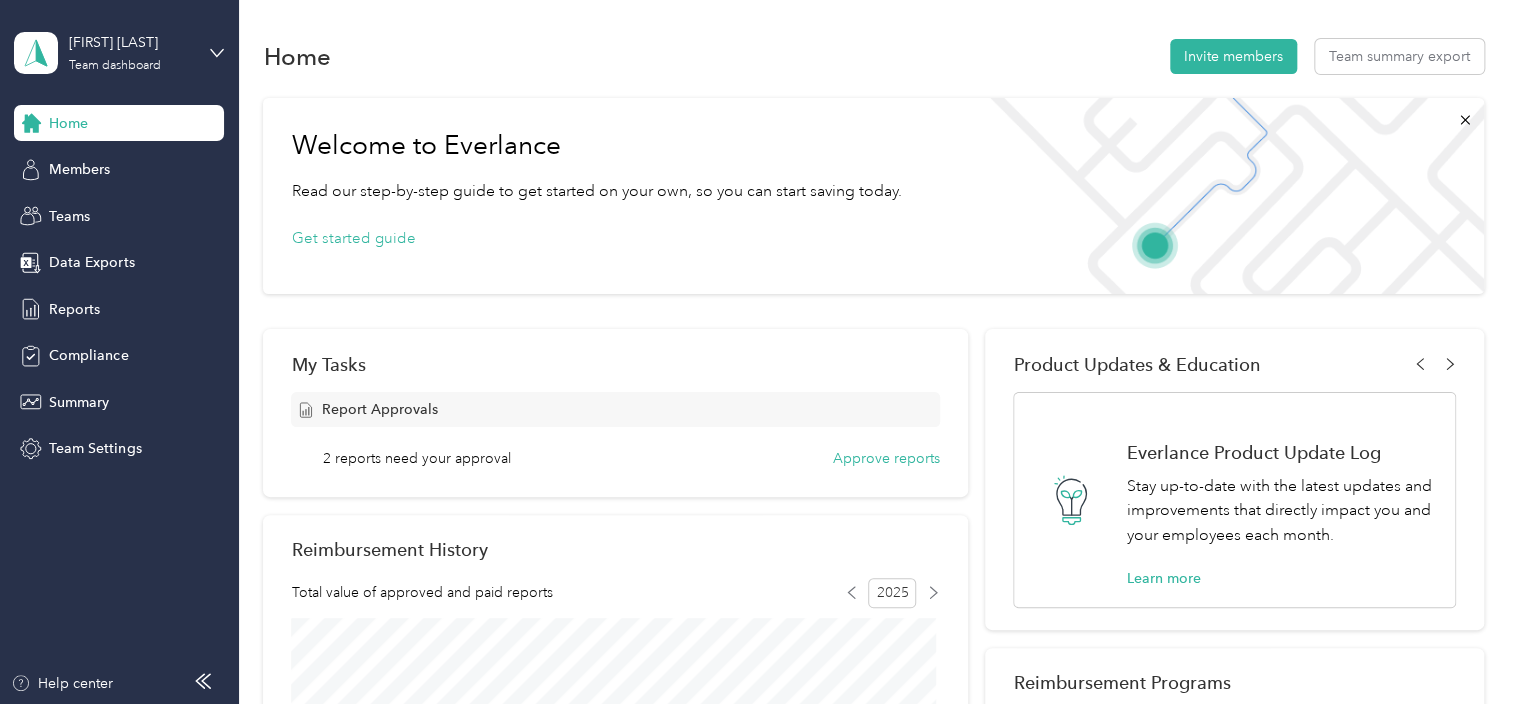 click on "Report Approvals" at bounding box center (379, 409) 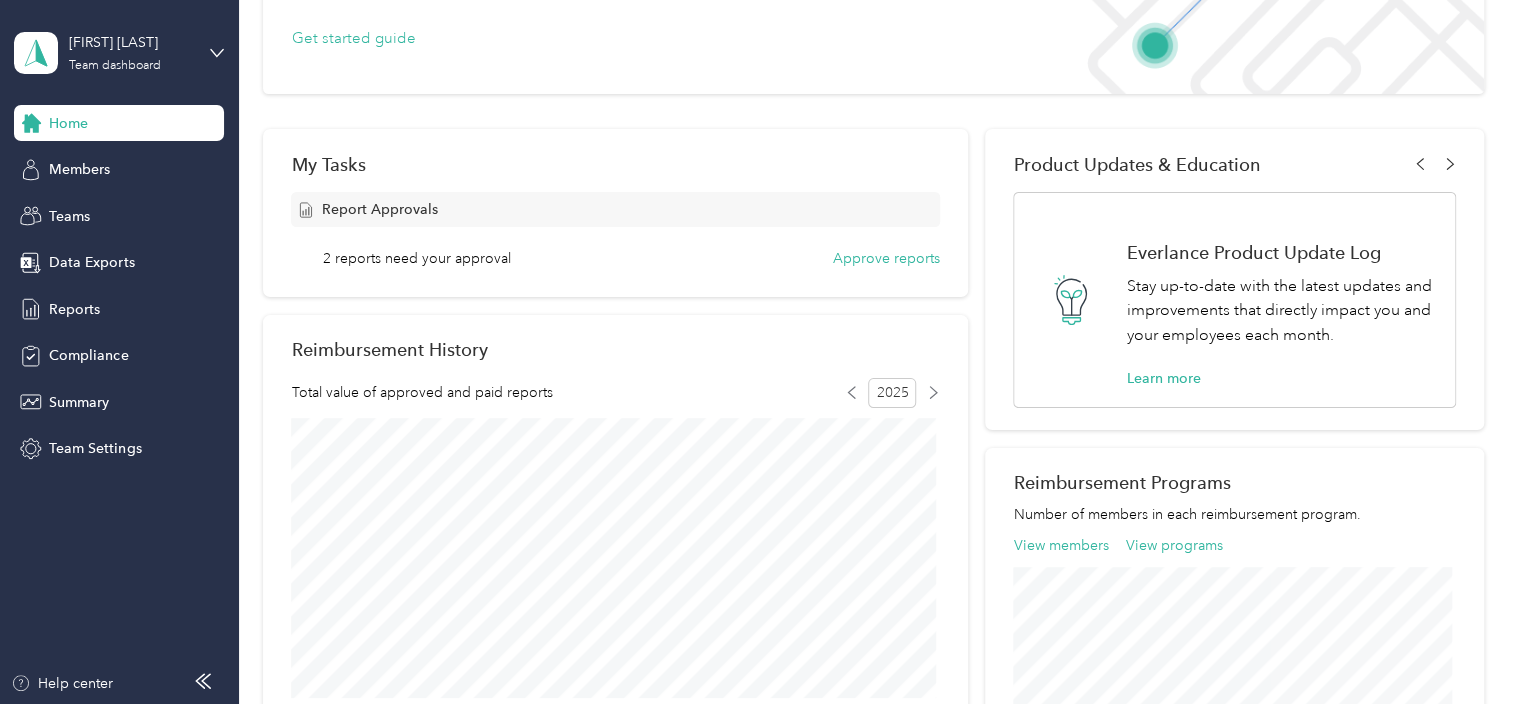 scroll, scrollTop: 100, scrollLeft: 0, axis: vertical 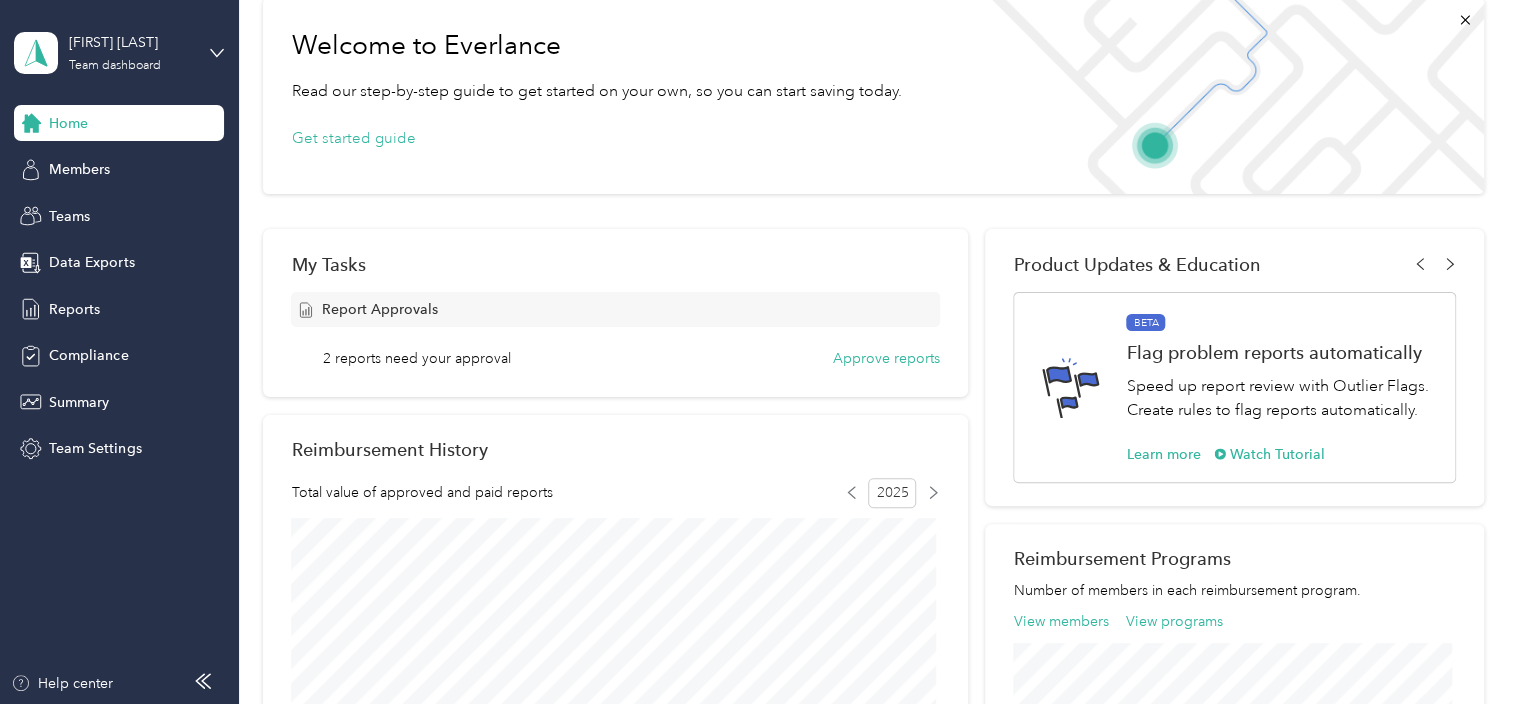 click on "Approve reports" at bounding box center (886, 358) 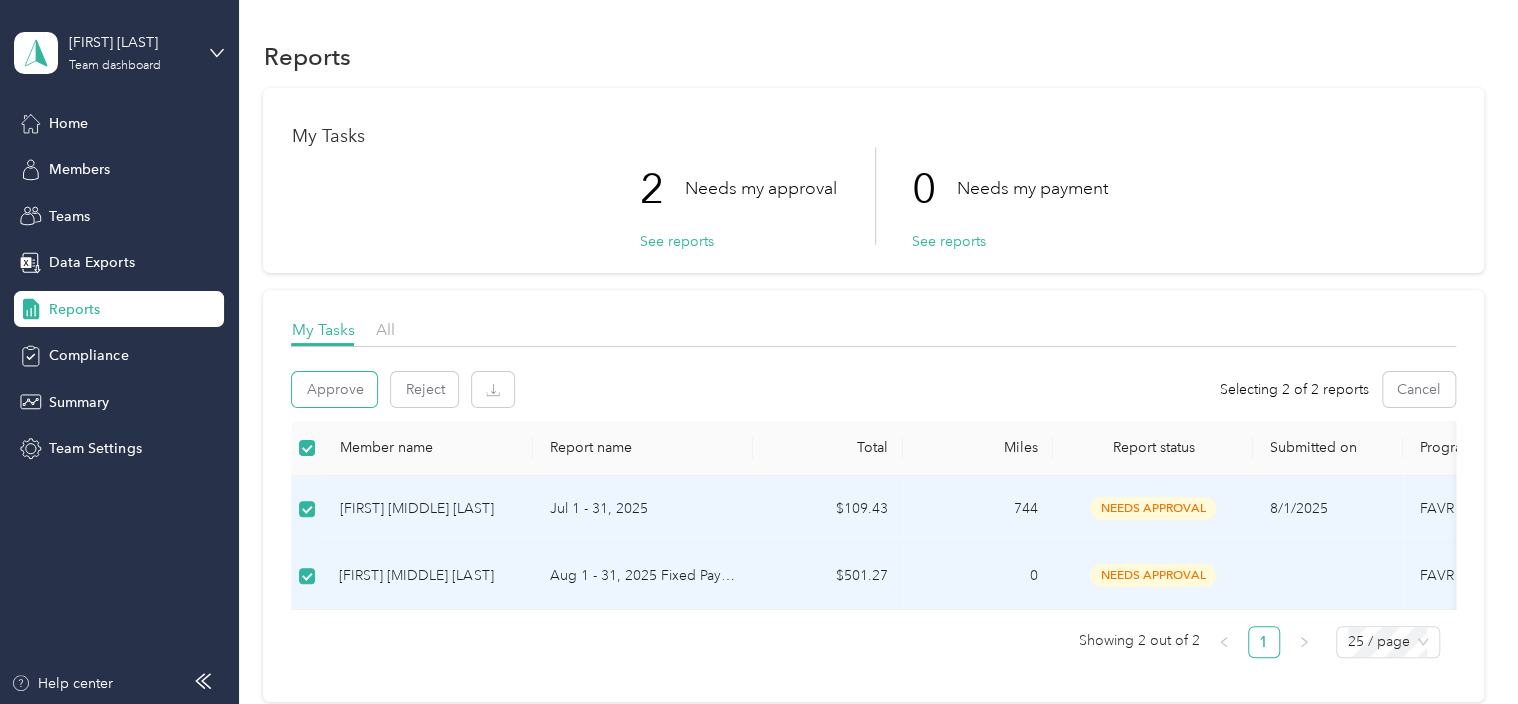 click on "Approve" at bounding box center [334, 389] 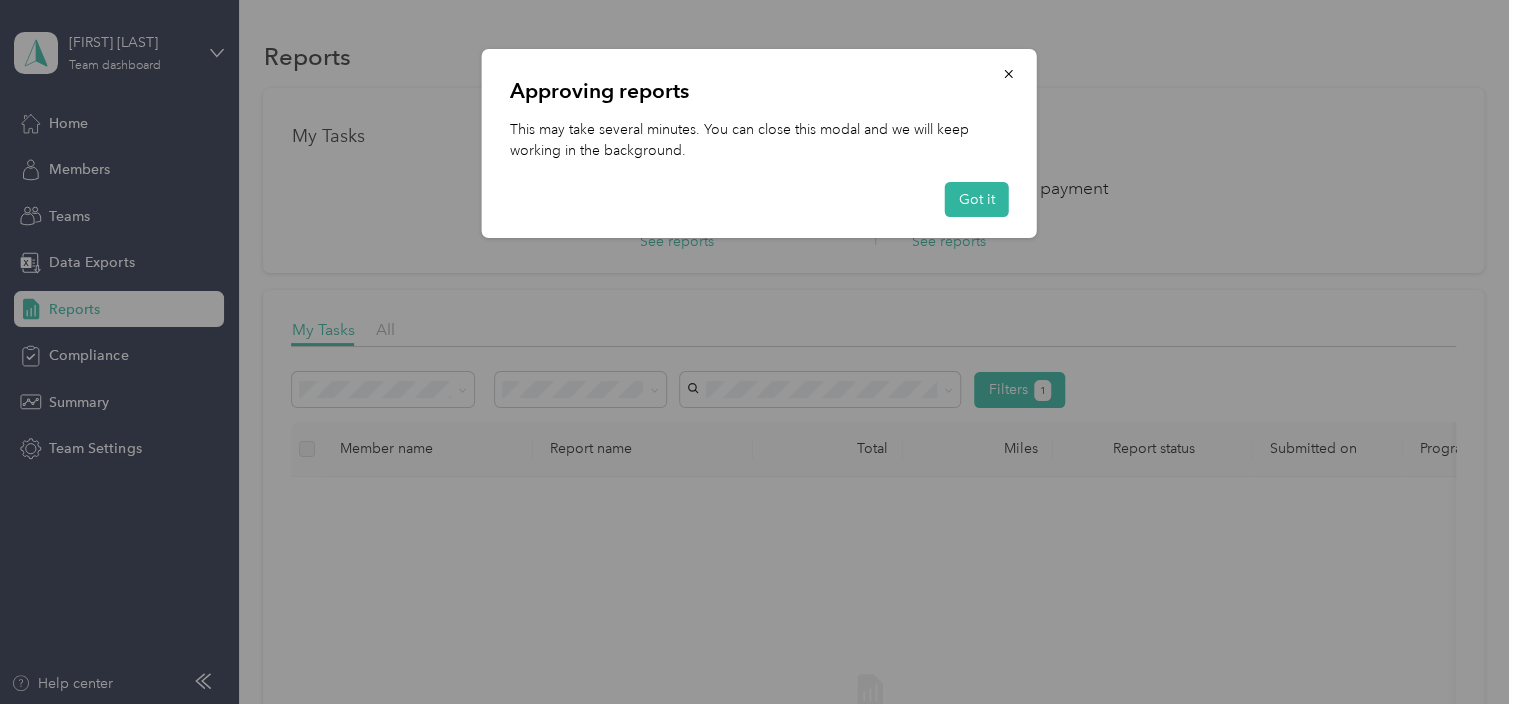 click on "Got it" at bounding box center (977, 199) 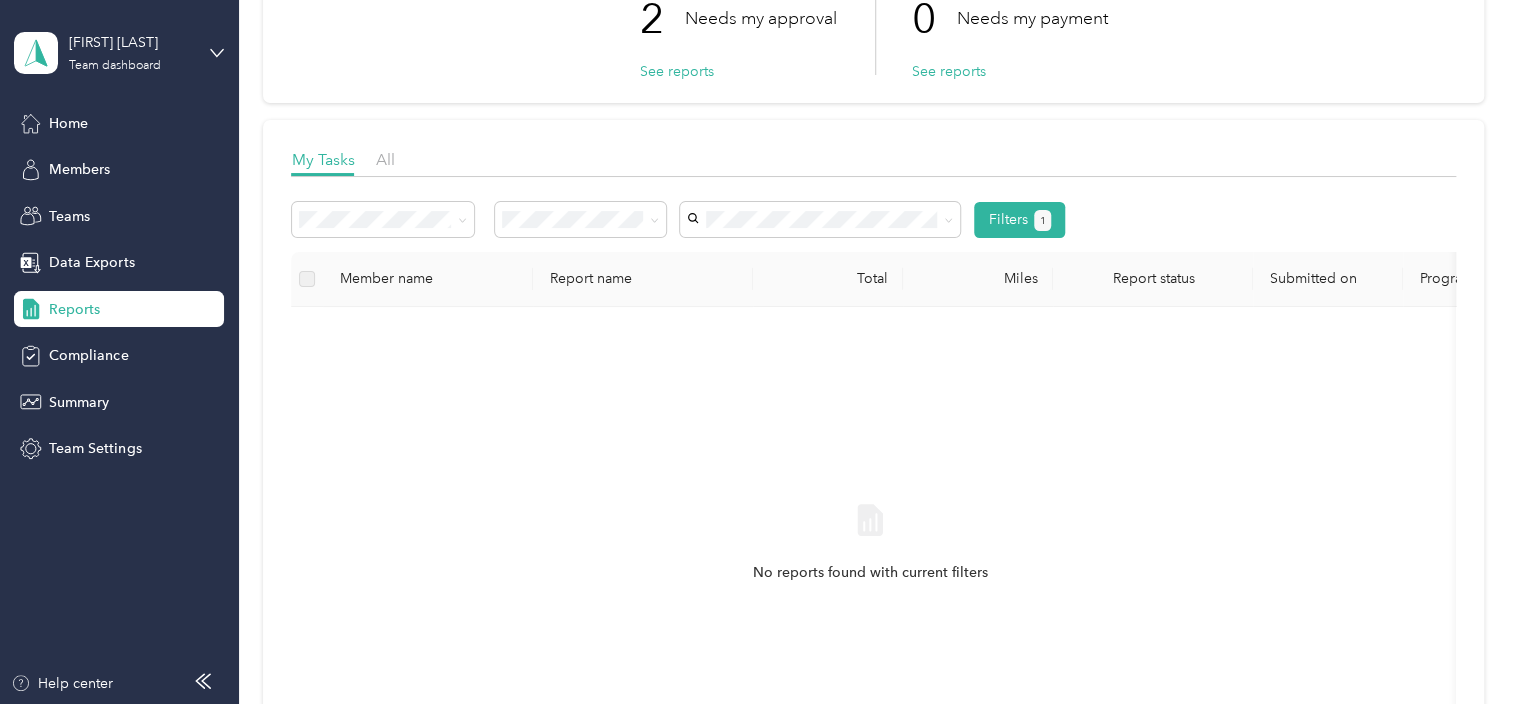 scroll, scrollTop: 0, scrollLeft: 0, axis: both 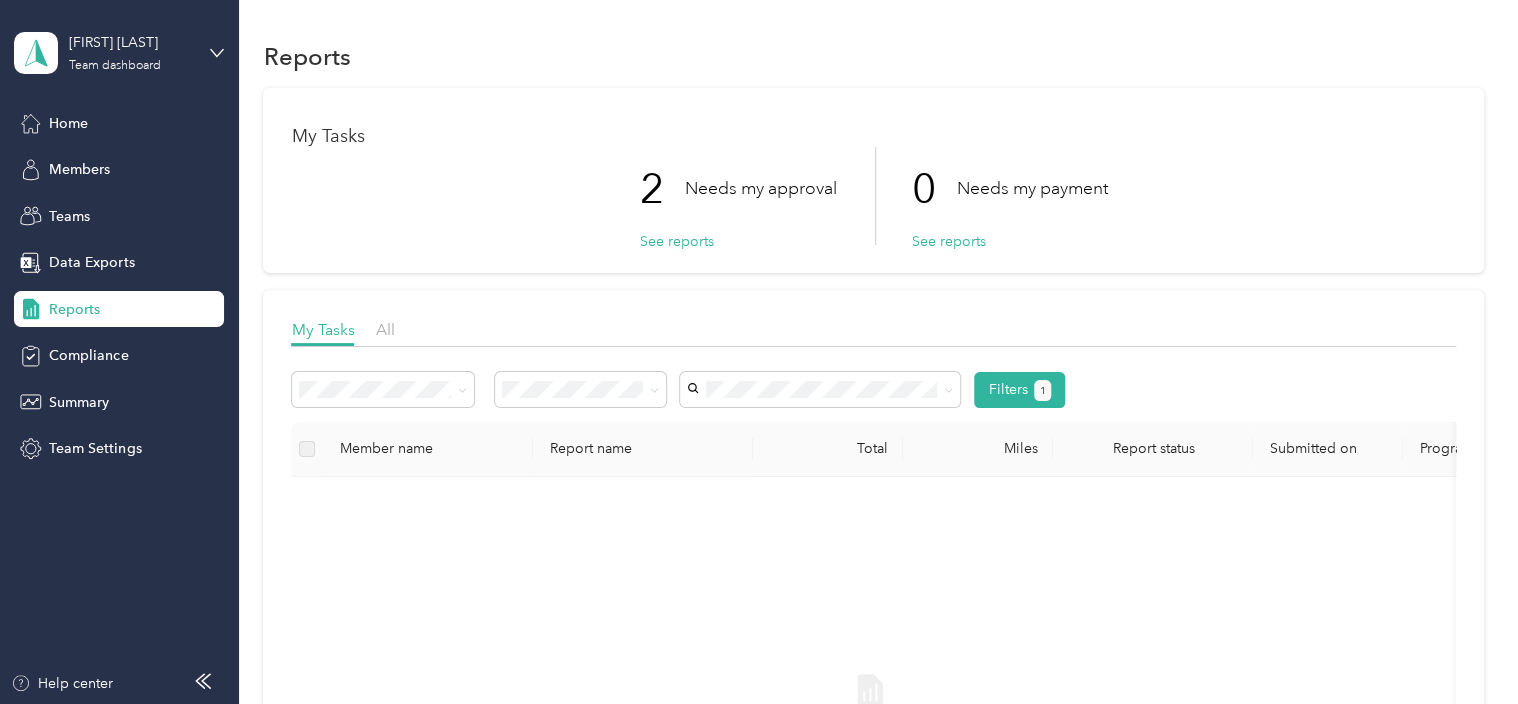 click 